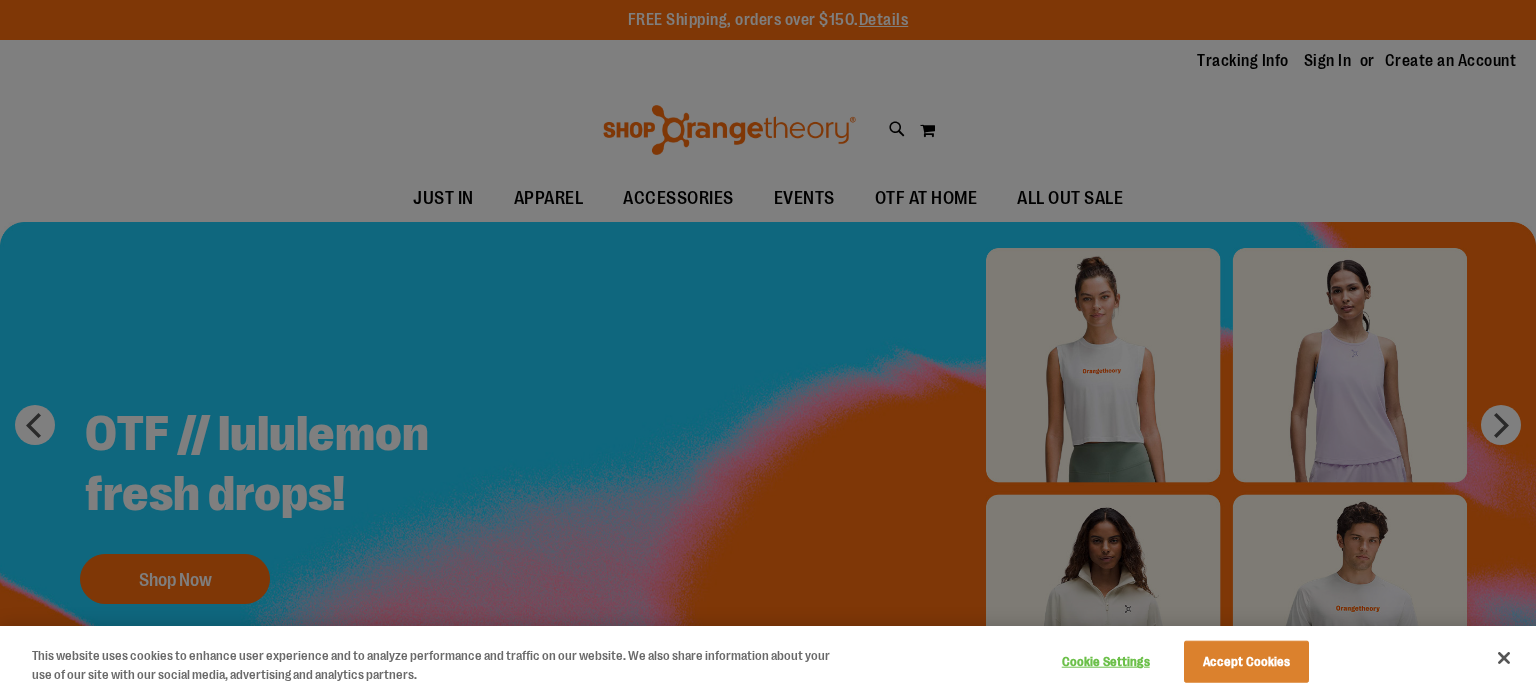 scroll, scrollTop: 0, scrollLeft: 0, axis: both 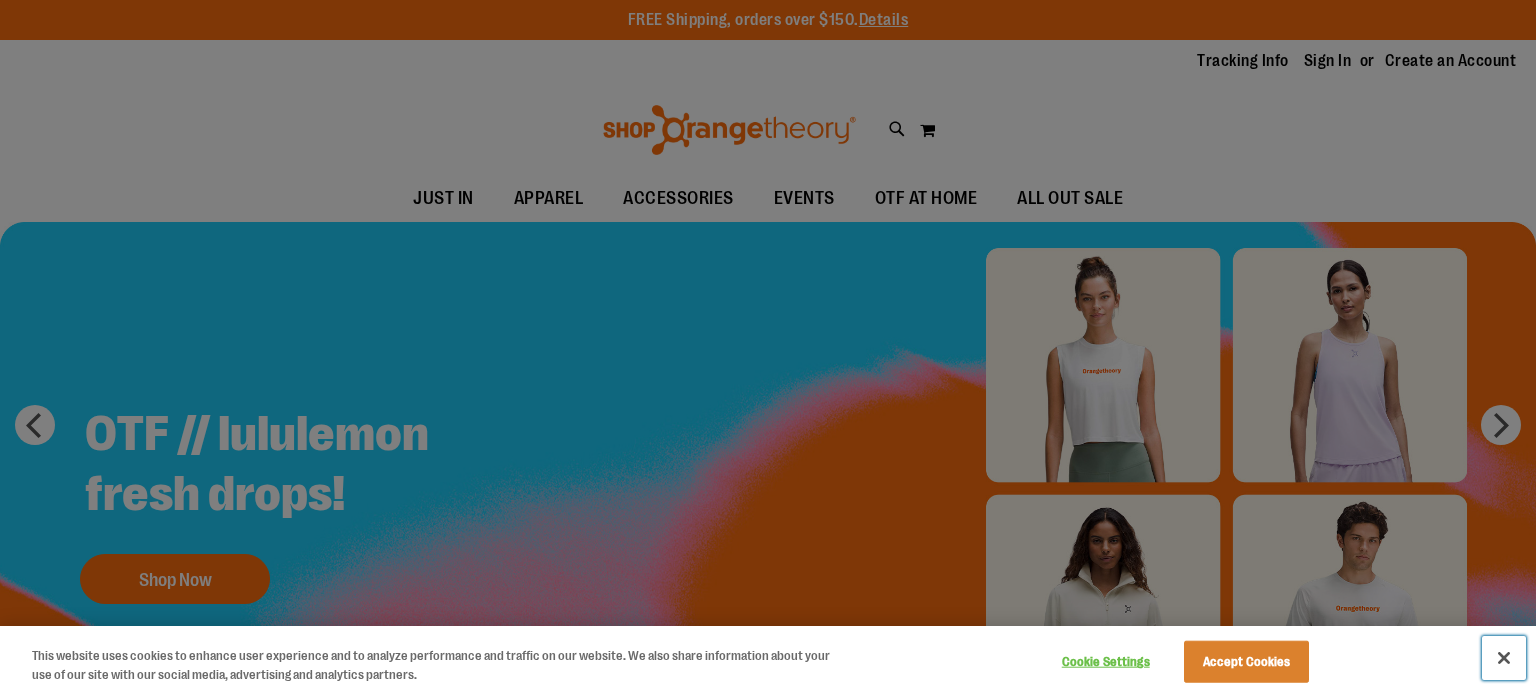 click at bounding box center (1504, 658) 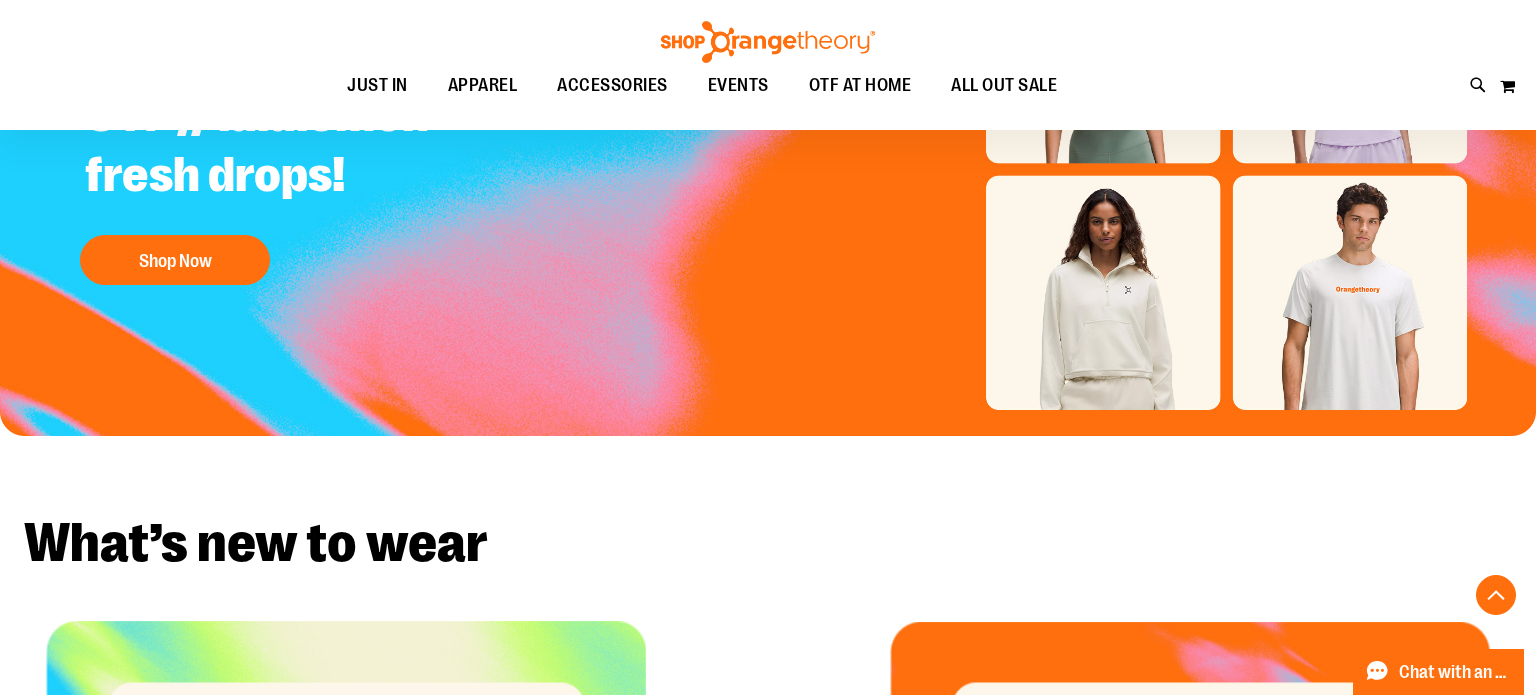 scroll, scrollTop: 0, scrollLeft: 0, axis: both 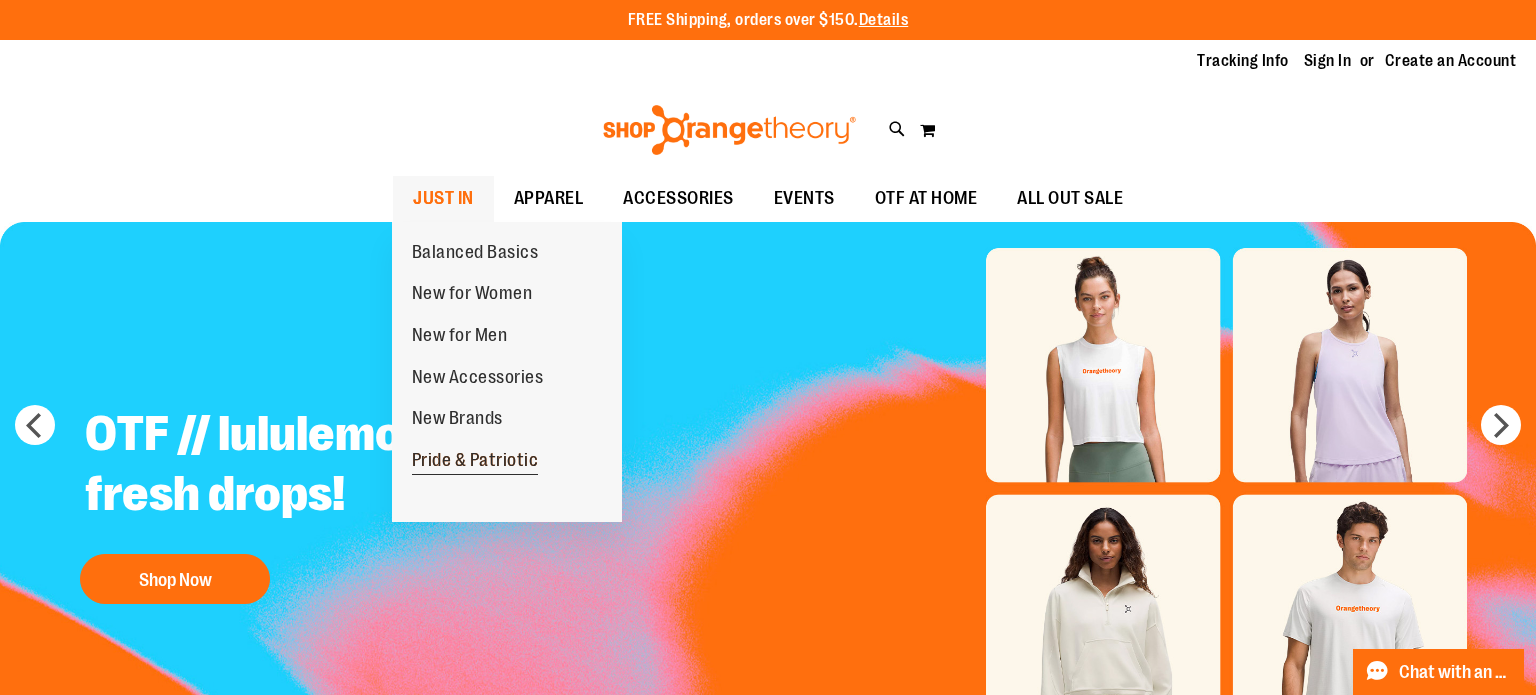 click on "Pride & Patriotic" at bounding box center [475, 462] 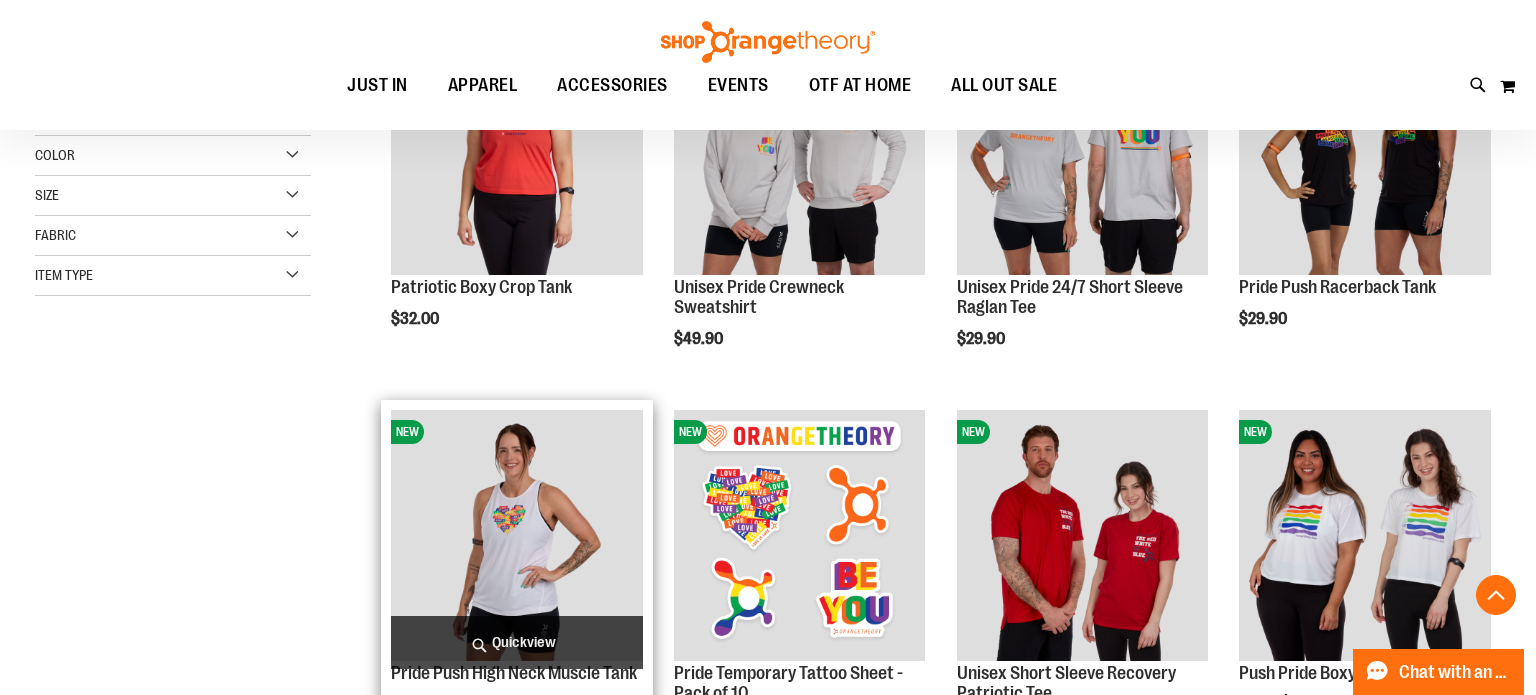 scroll, scrollTop: 0, scrollLeft: 0, axis: both 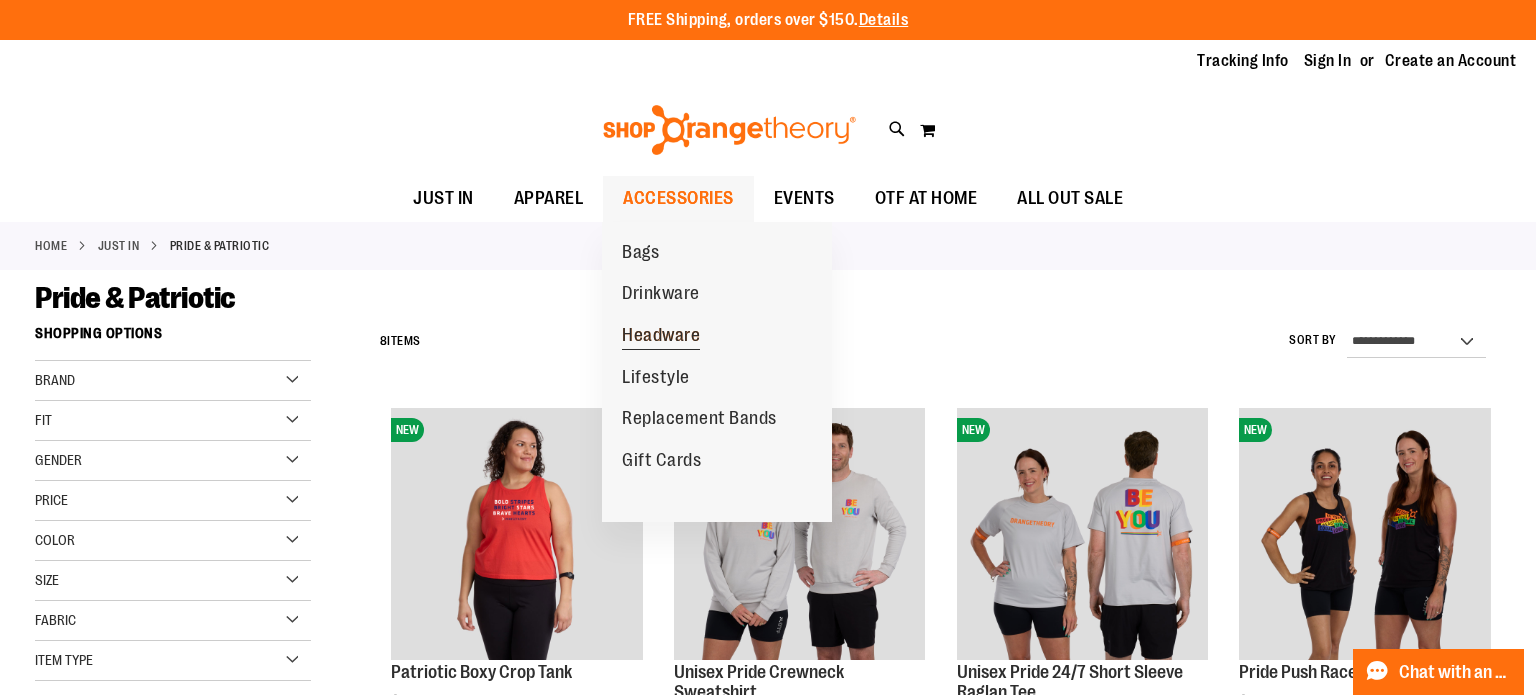 click on "Headware" at bounding box center [661, 337] 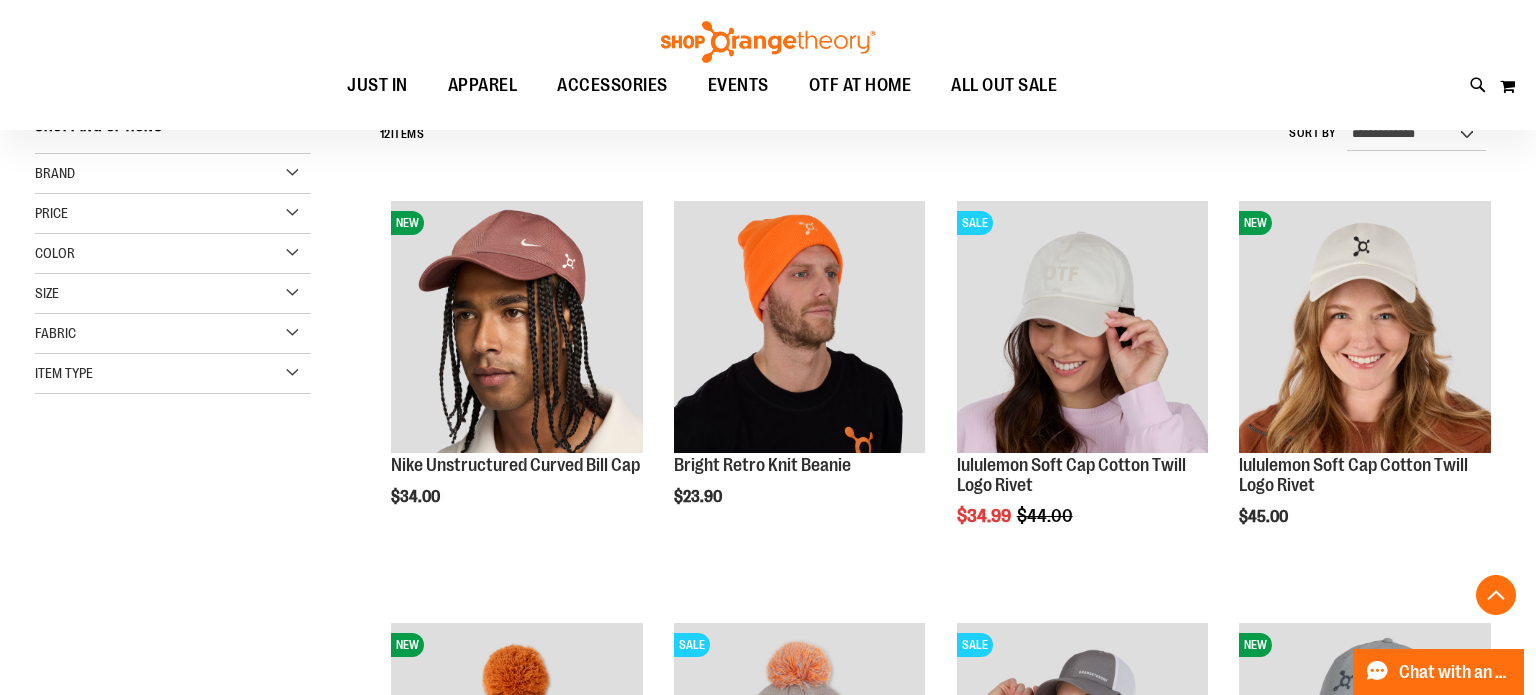 scroll, scrollTop: 0, scrollLeft: 0, axis: both 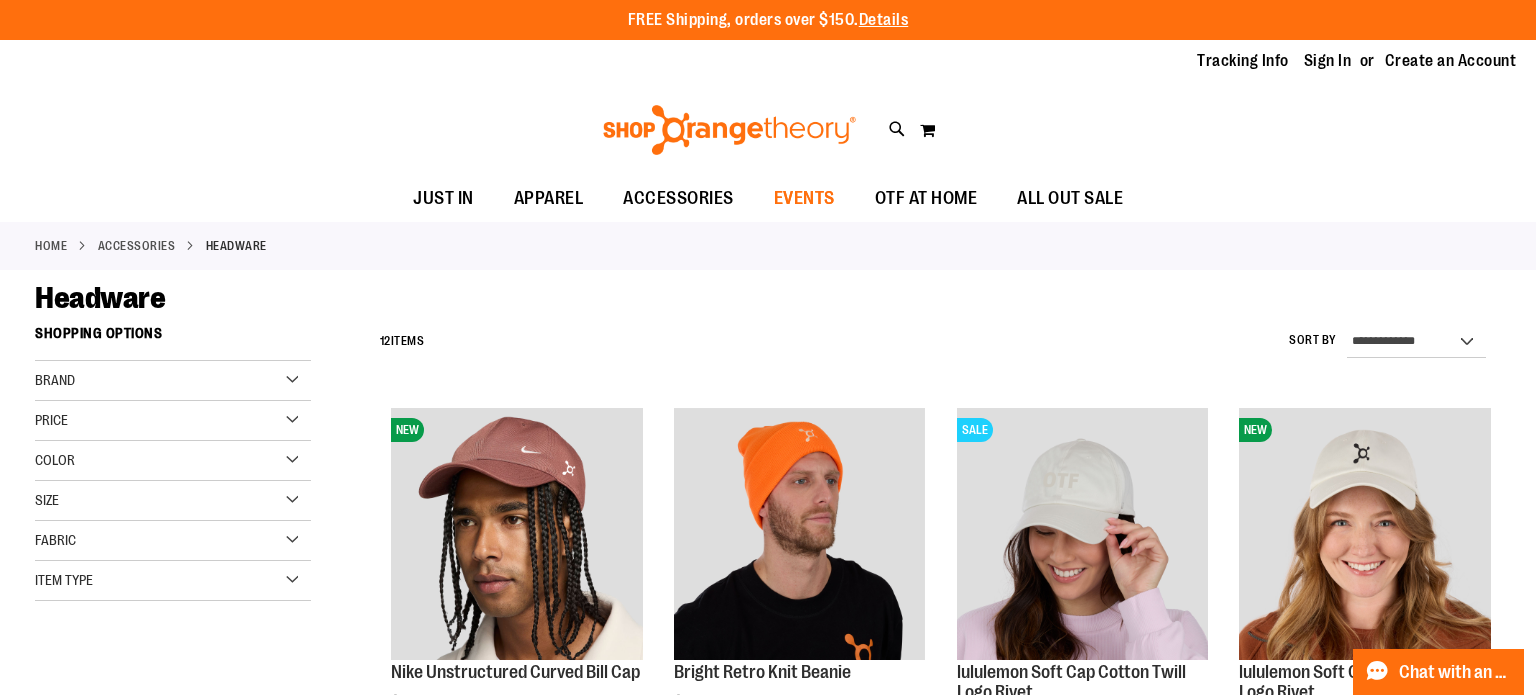 click on "EVENTS" at bounding box center (804, 198) 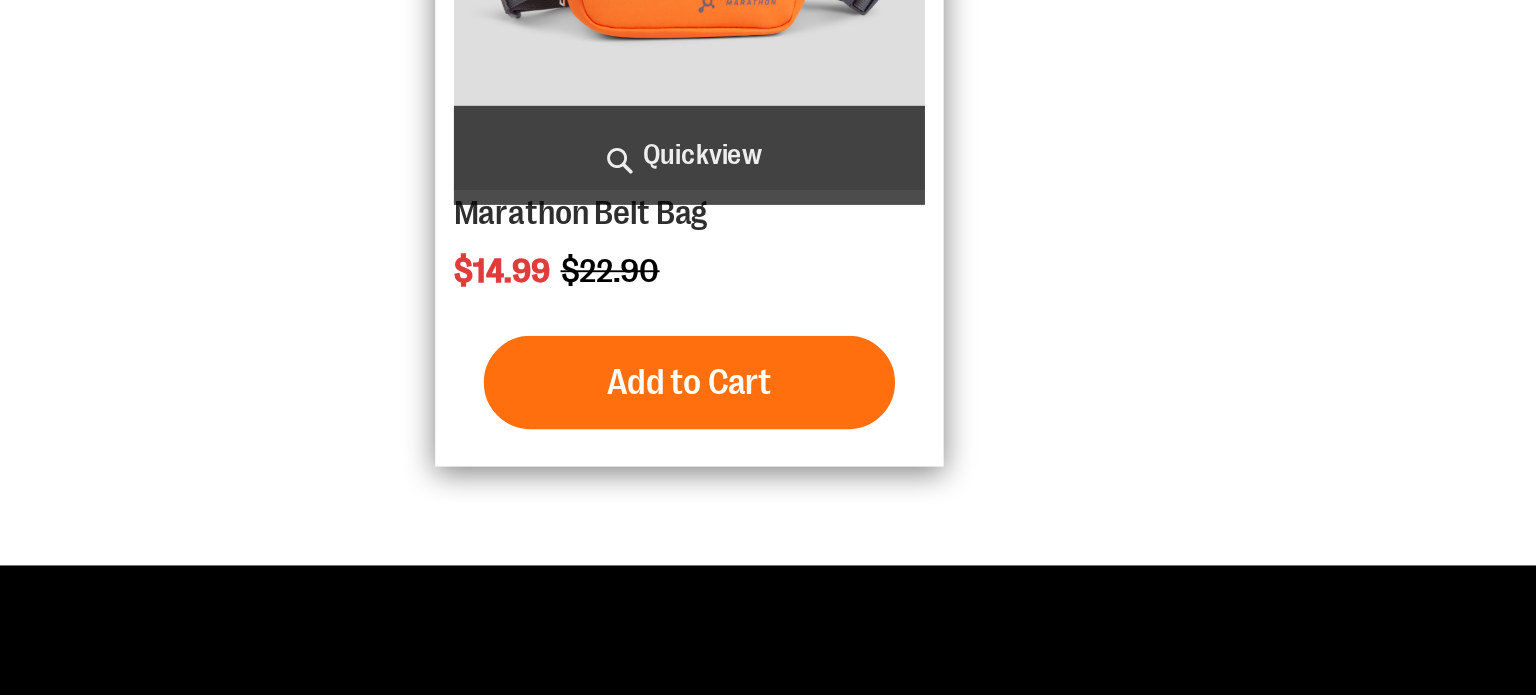 scroll, scrollTop: 920, scrollLeft: 0, axis: vertical 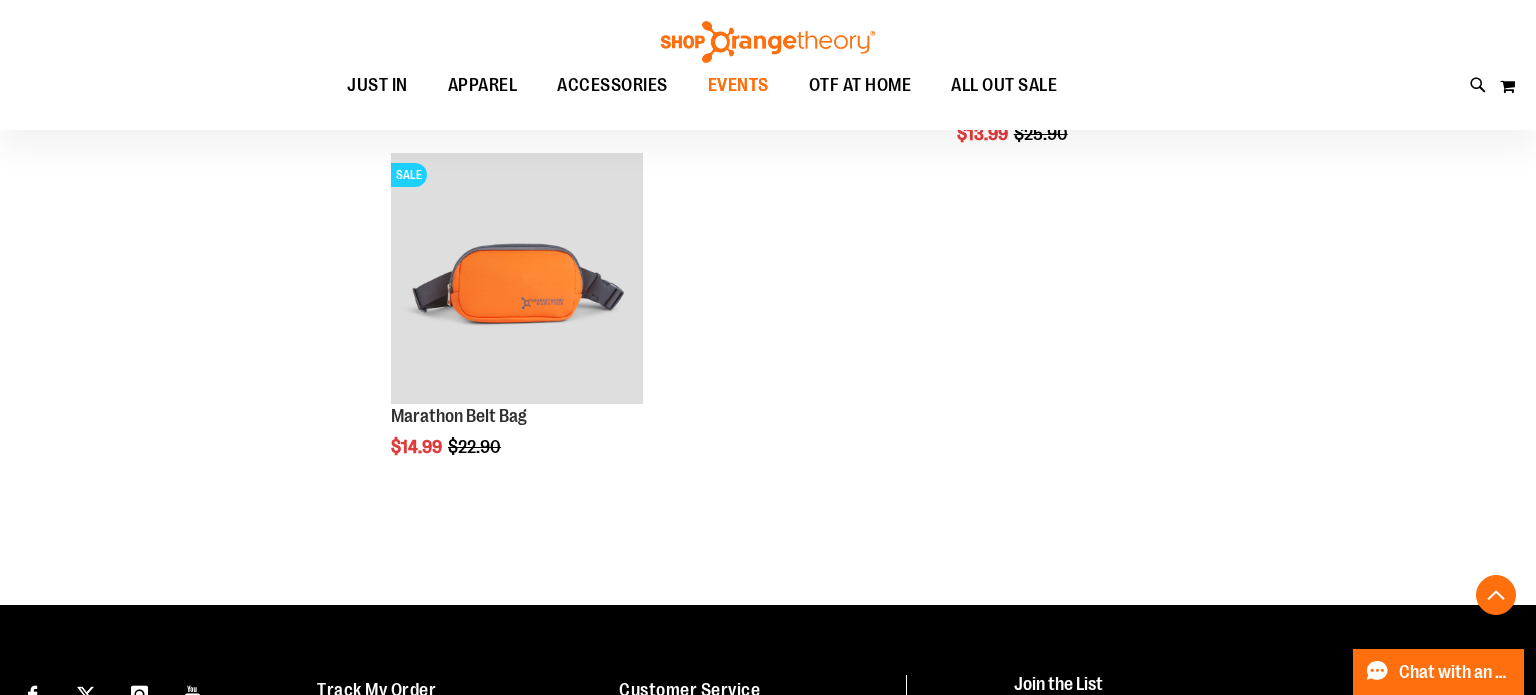 click on "EVENTS" at bounding box center [738, 85] 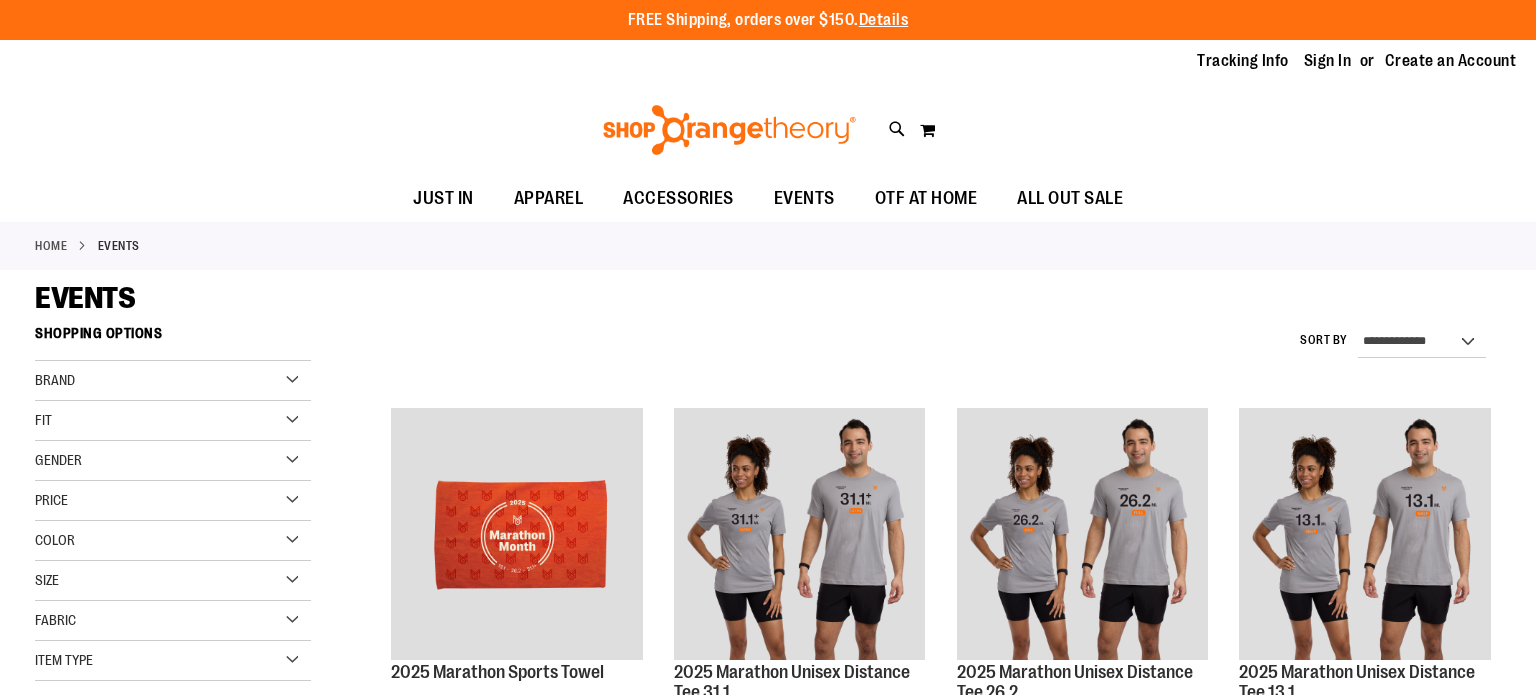 scroll, scrollTop: 0, scrollLeft: 0, axis: both 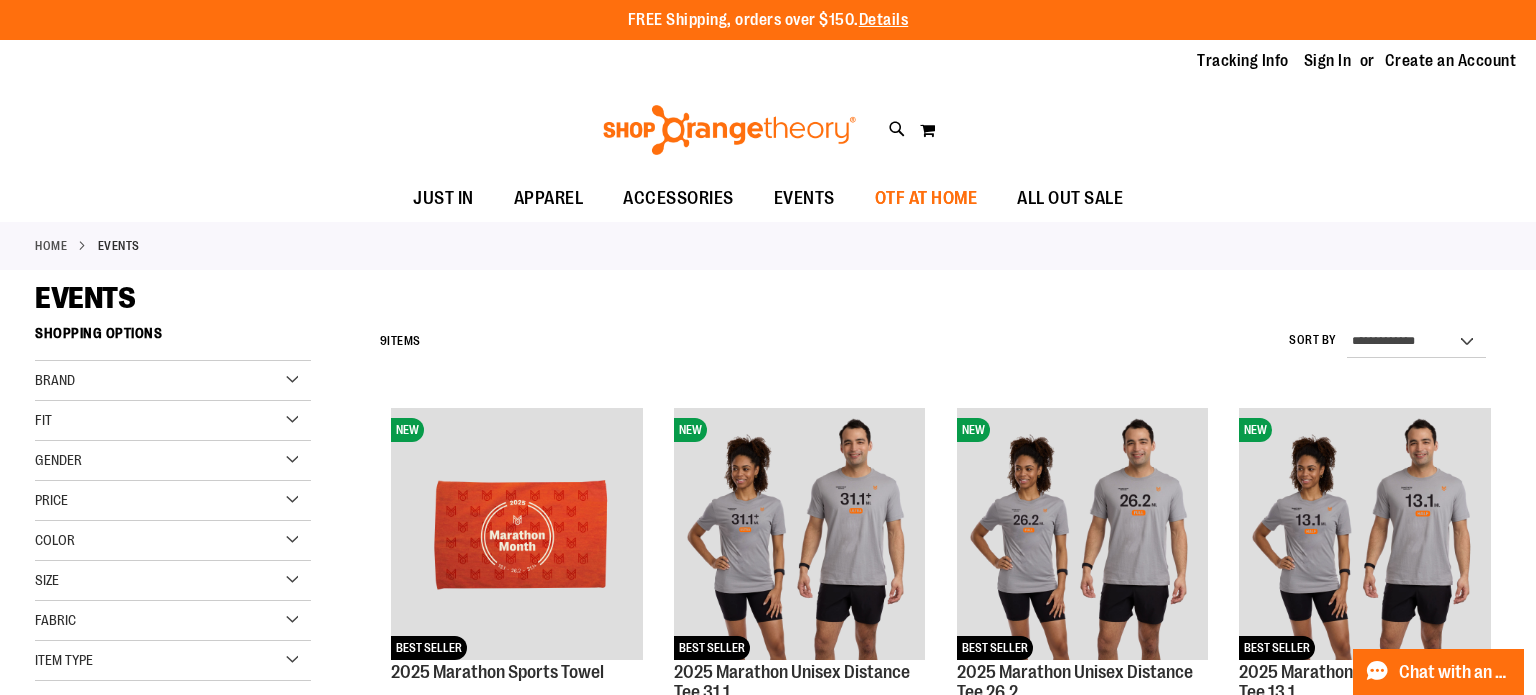 click on "OTF AT HOME" at bounding box center [926, 198] 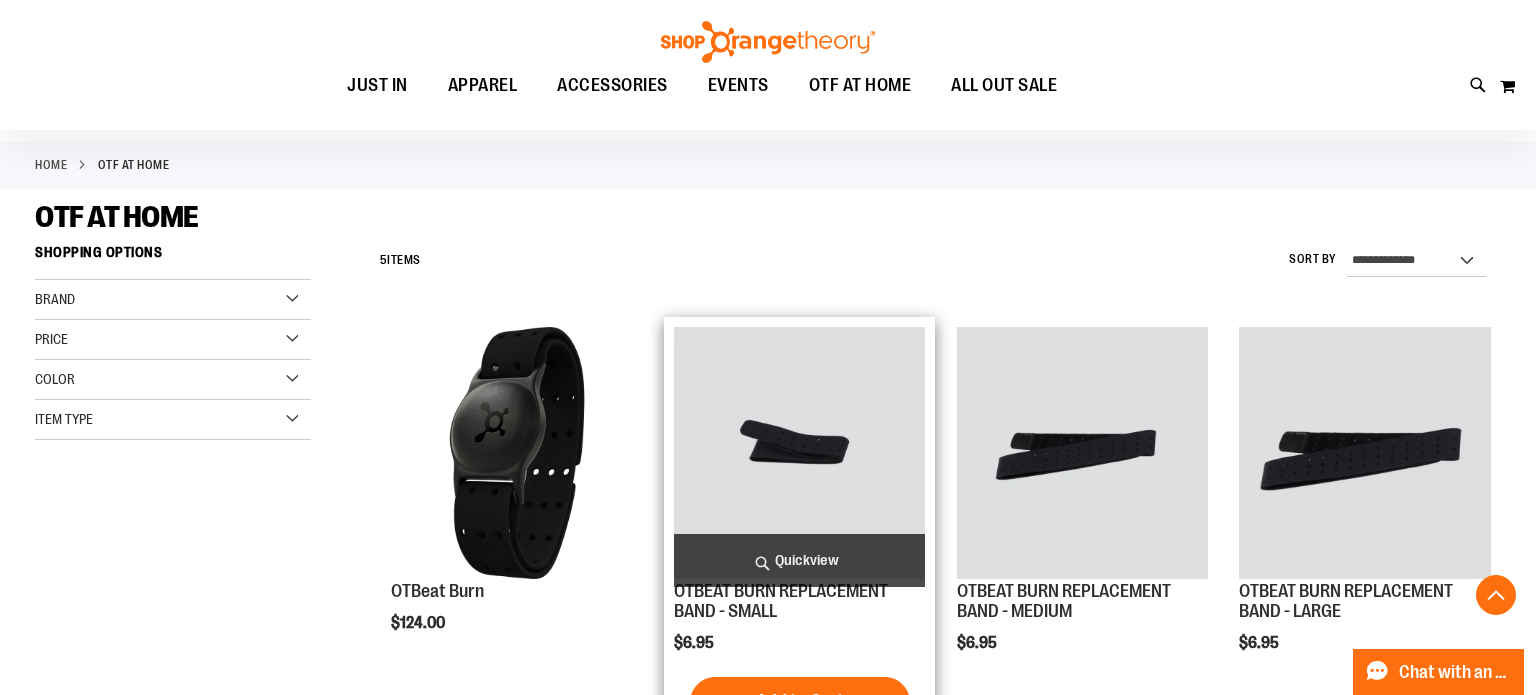 scroll, scrollTop: 0, scrollLeft: 0, axis: both 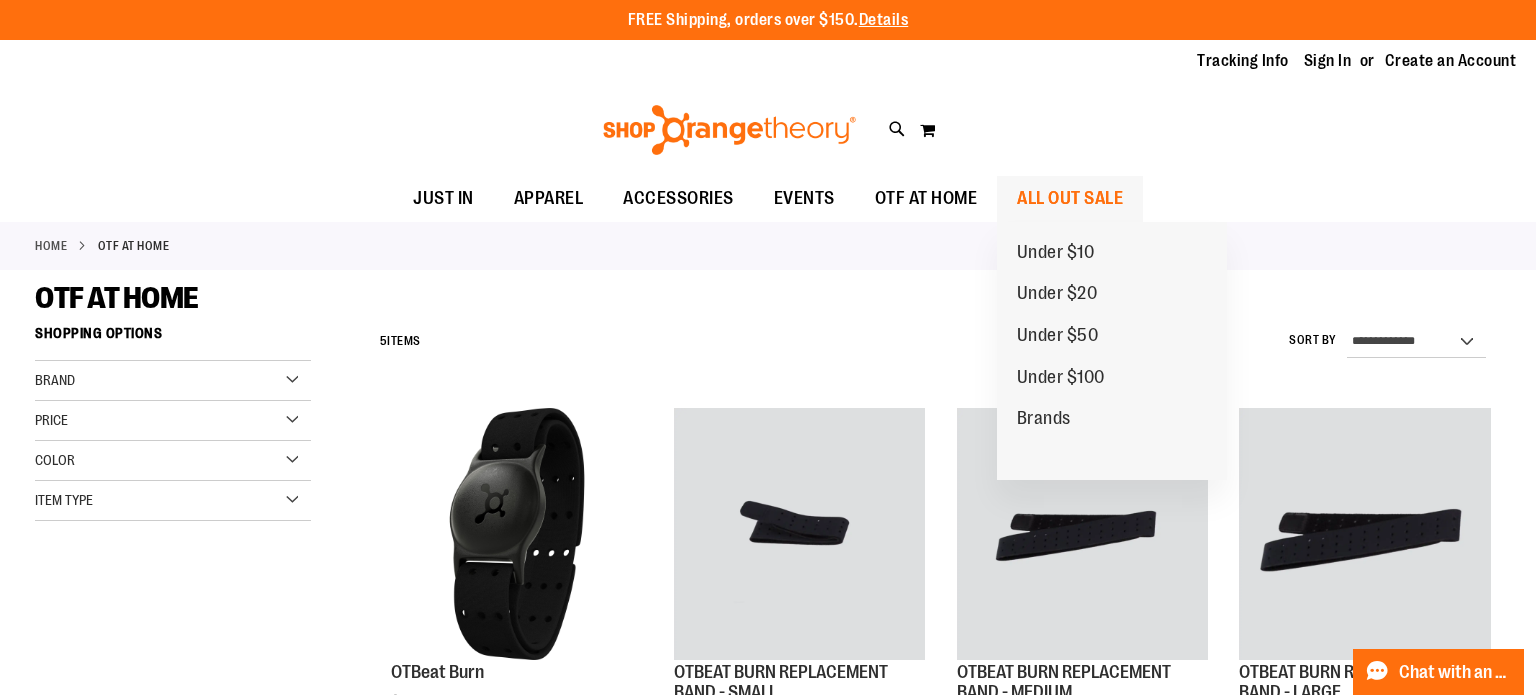 click on "ALL OUT SALE" at bounding box center [1070, 198] 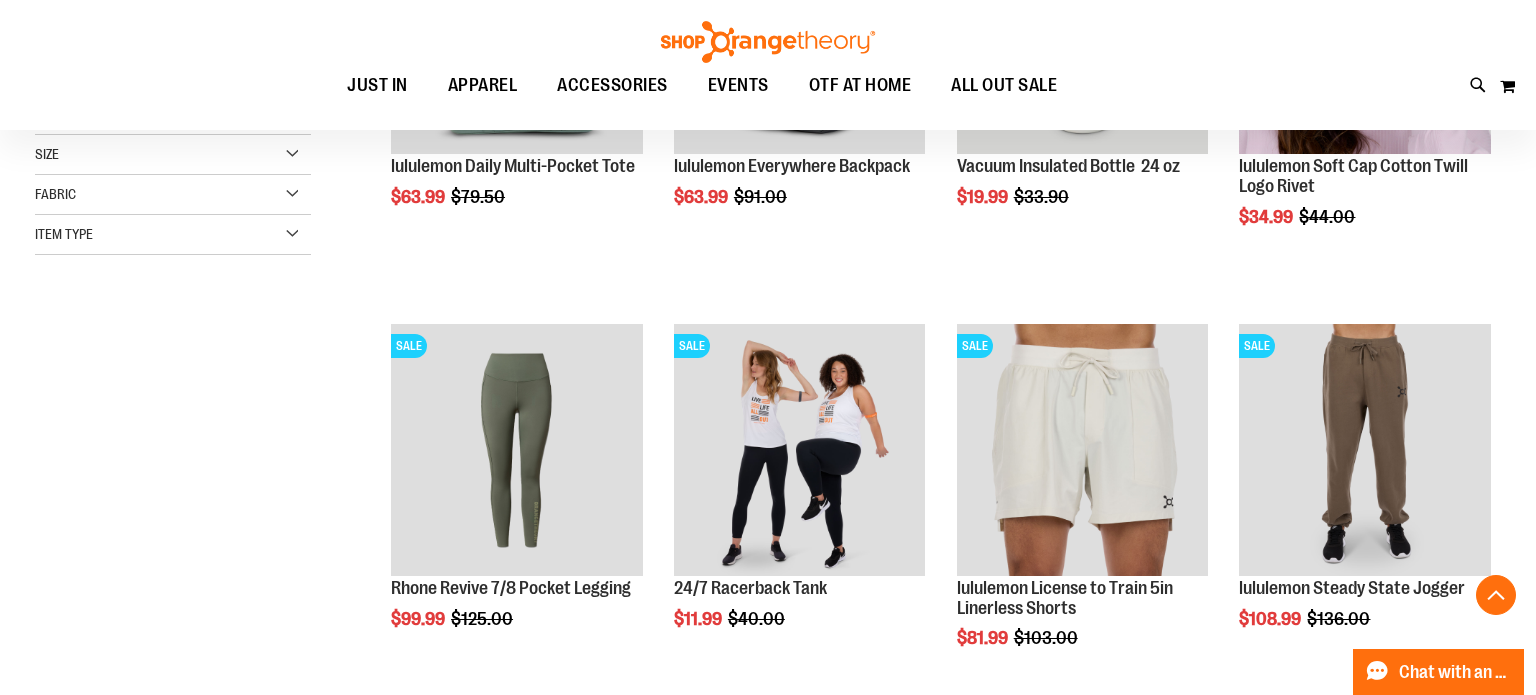 scroll, scrollTop: 528, scrollLeft: 0, axis: vertical 